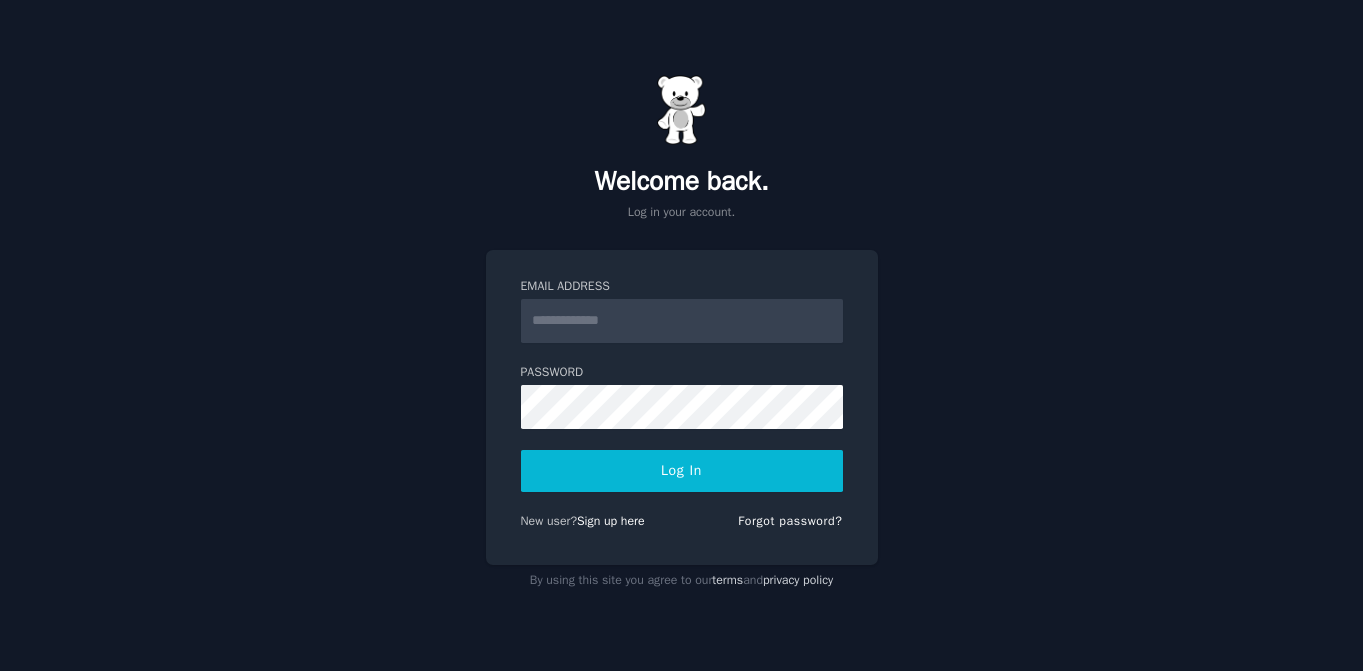 scroll, scrollTop: 0, scrollLeft: 0, axis: both 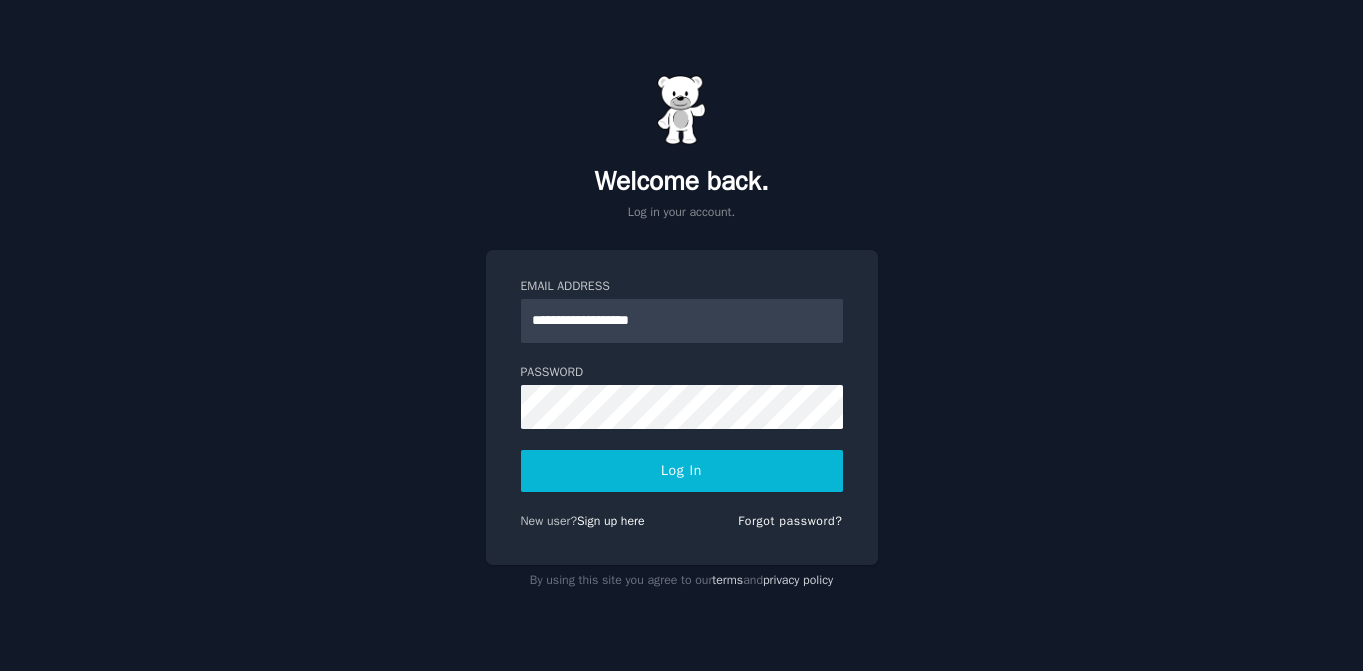 click on "**********" at bounding box center [682, 408] 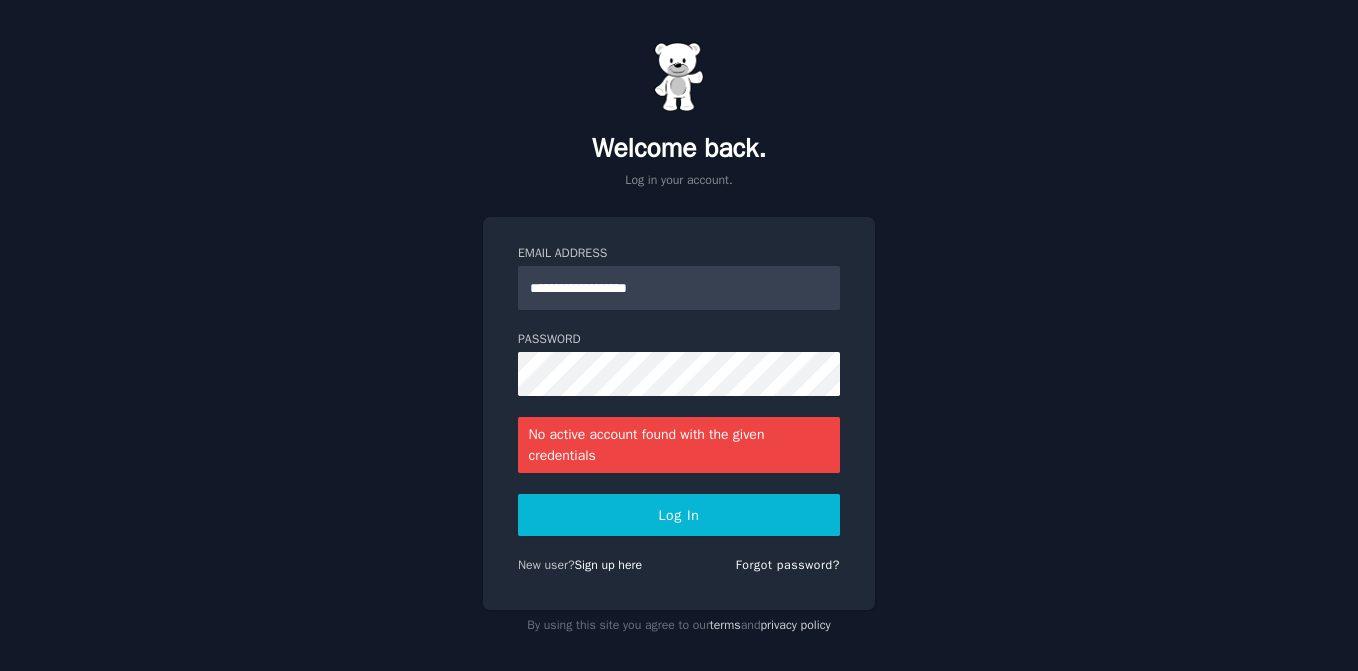 click on "Log In" at bounding box center (679, 515) 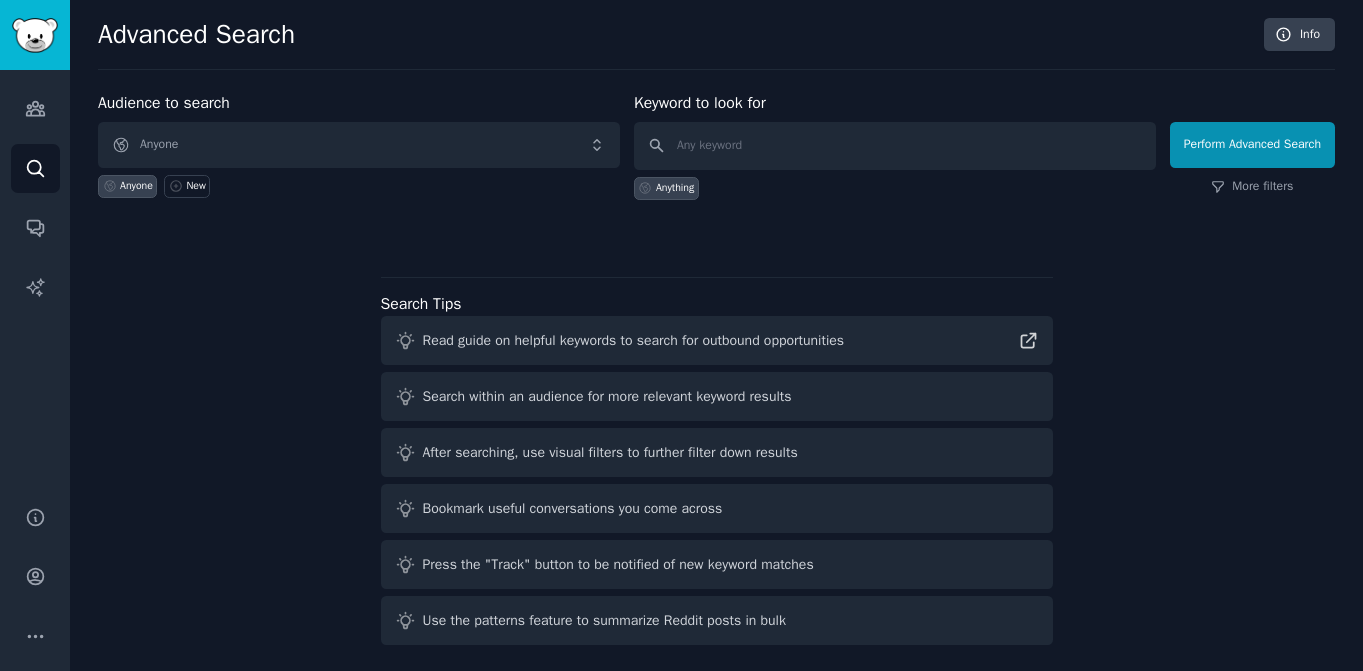 scroll, scrollTop: 0, scrollLeft: 0, axis: both 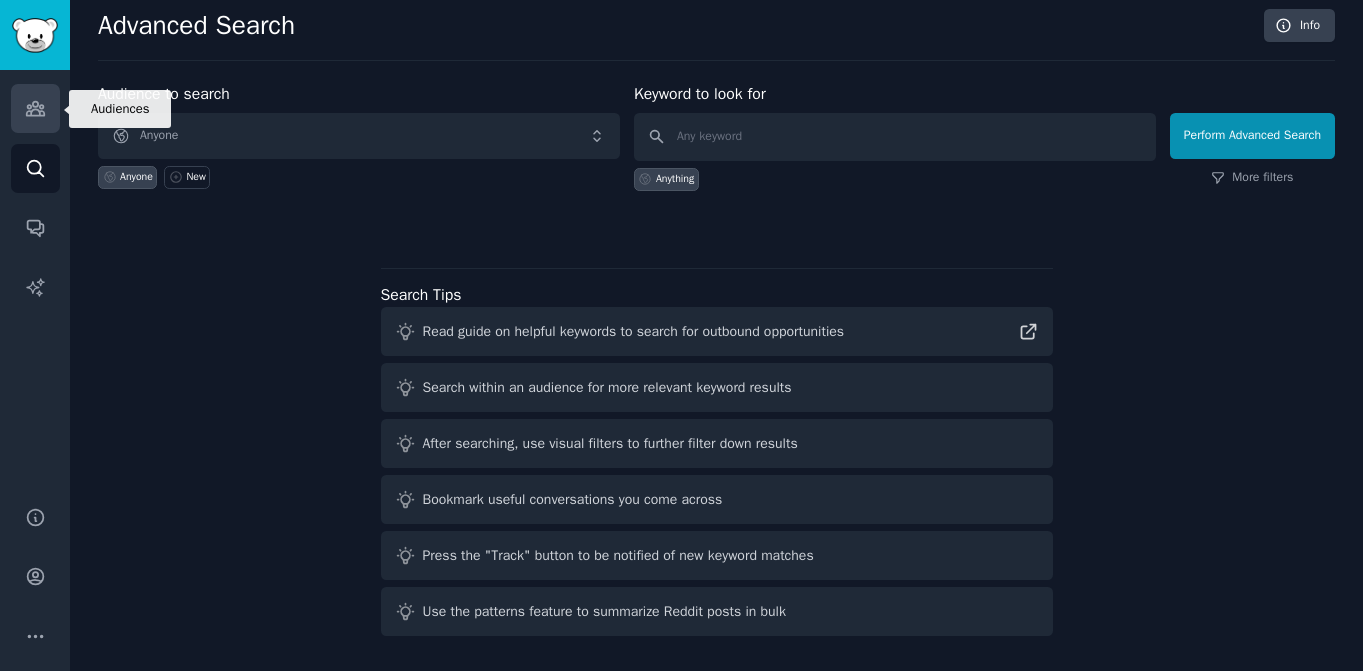 click on "Audiences" at bounding box center (35, 108) 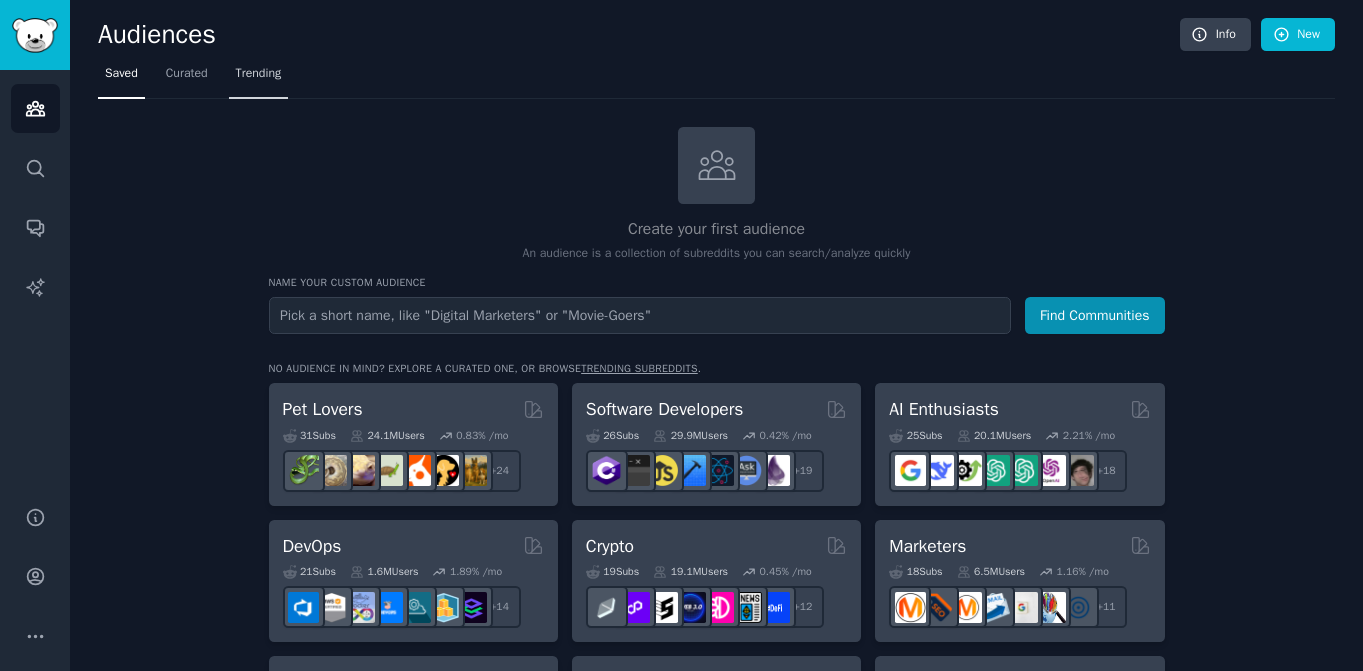 click on "Trending" at bounding box center [259, 74] 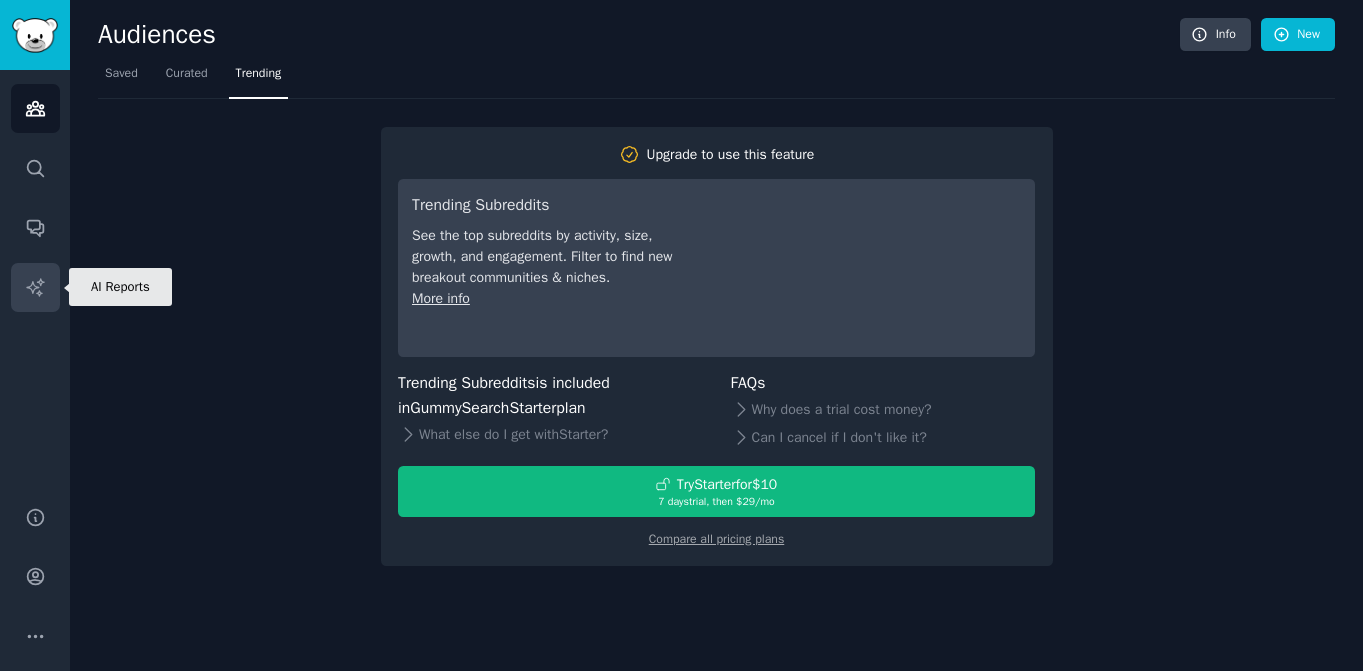 click 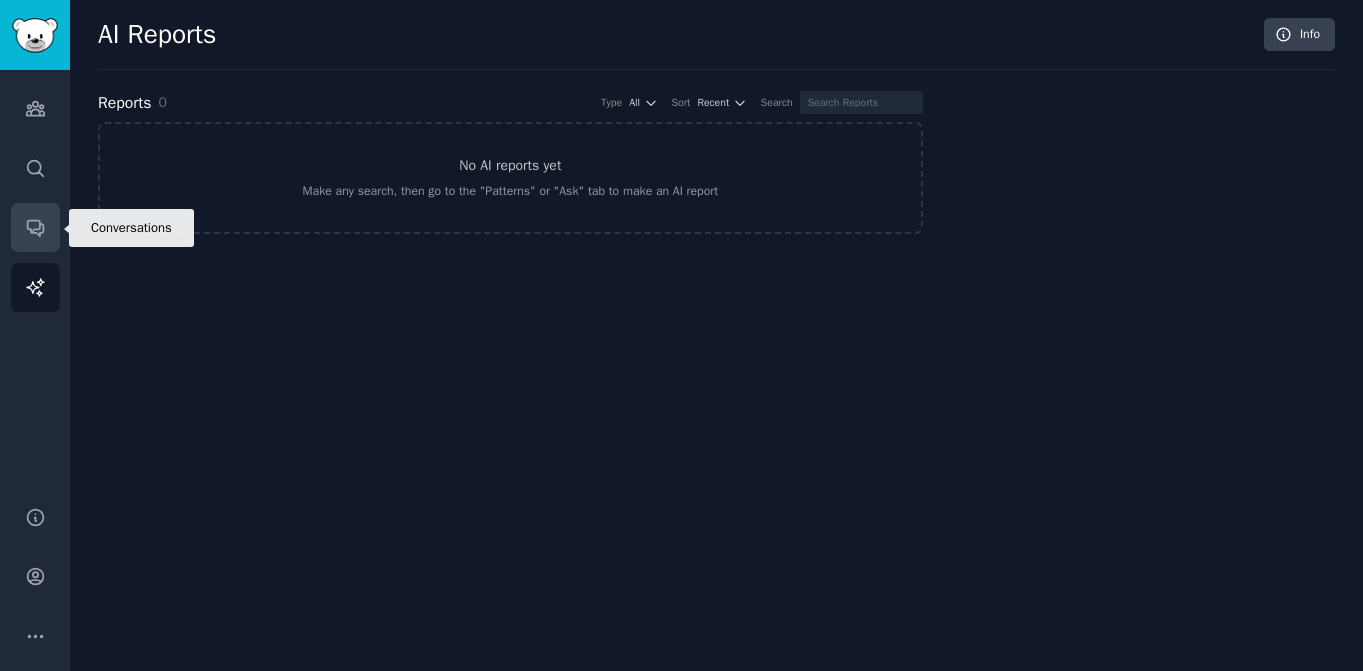 click 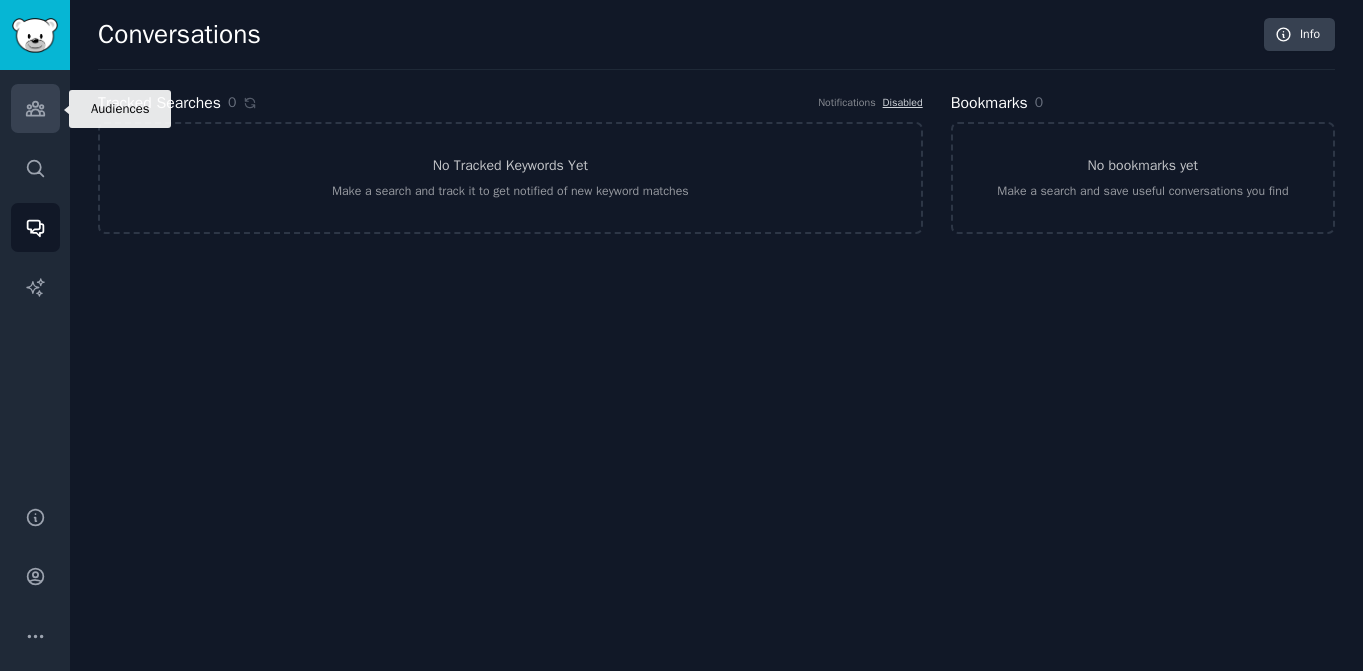 click on "Audiences" at bounding box center [35, 108] 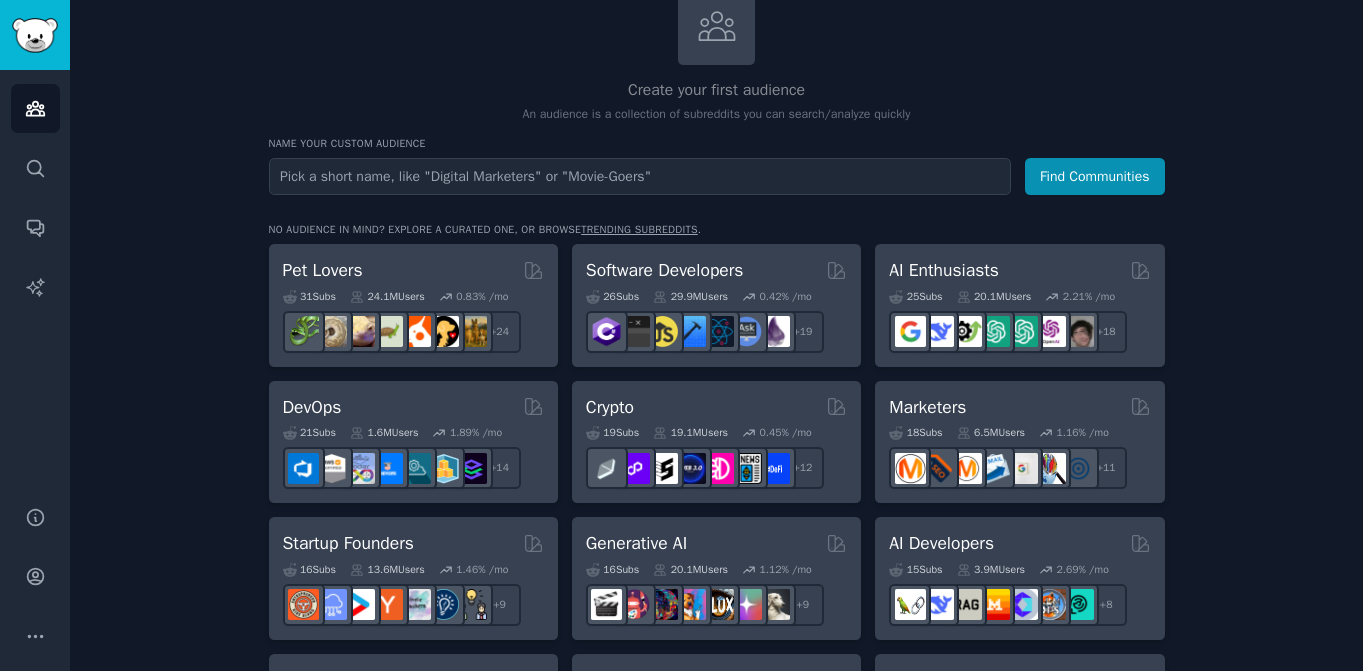 scroll, scrollTop: 141, scrollLeft: 0, axis: vertical 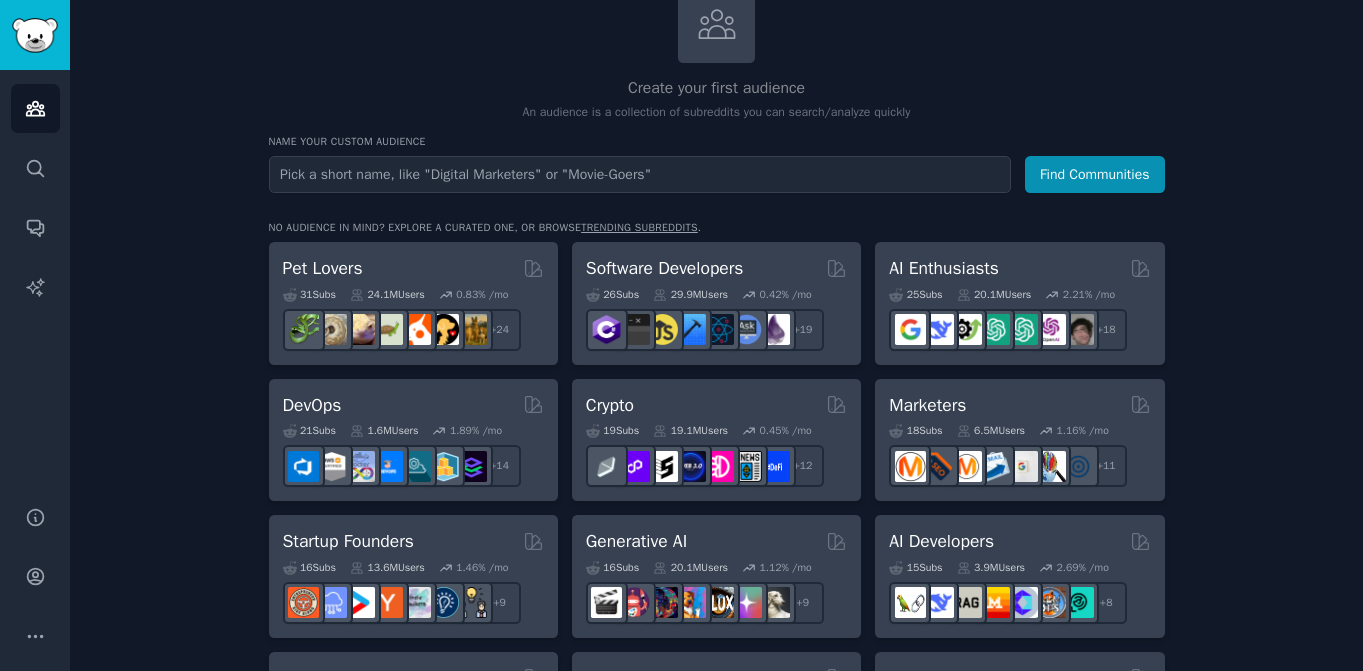click on "trending subreddits" at bounding box center [639, 227] 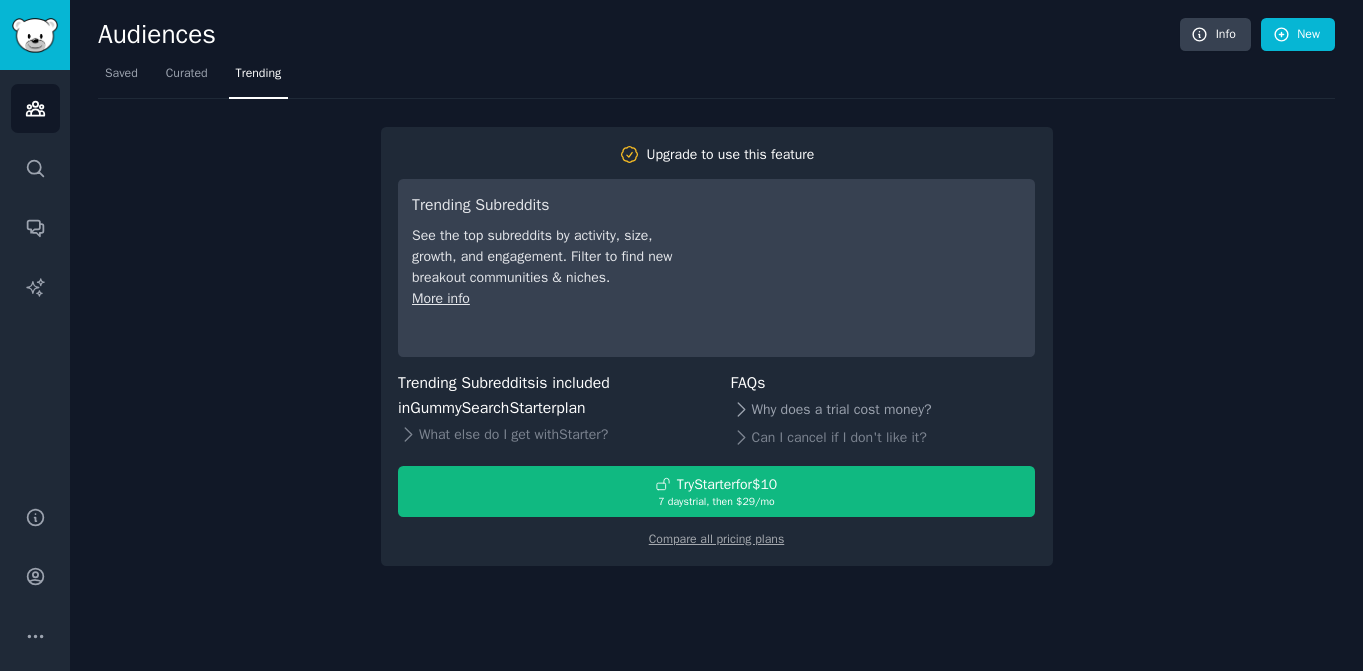 click 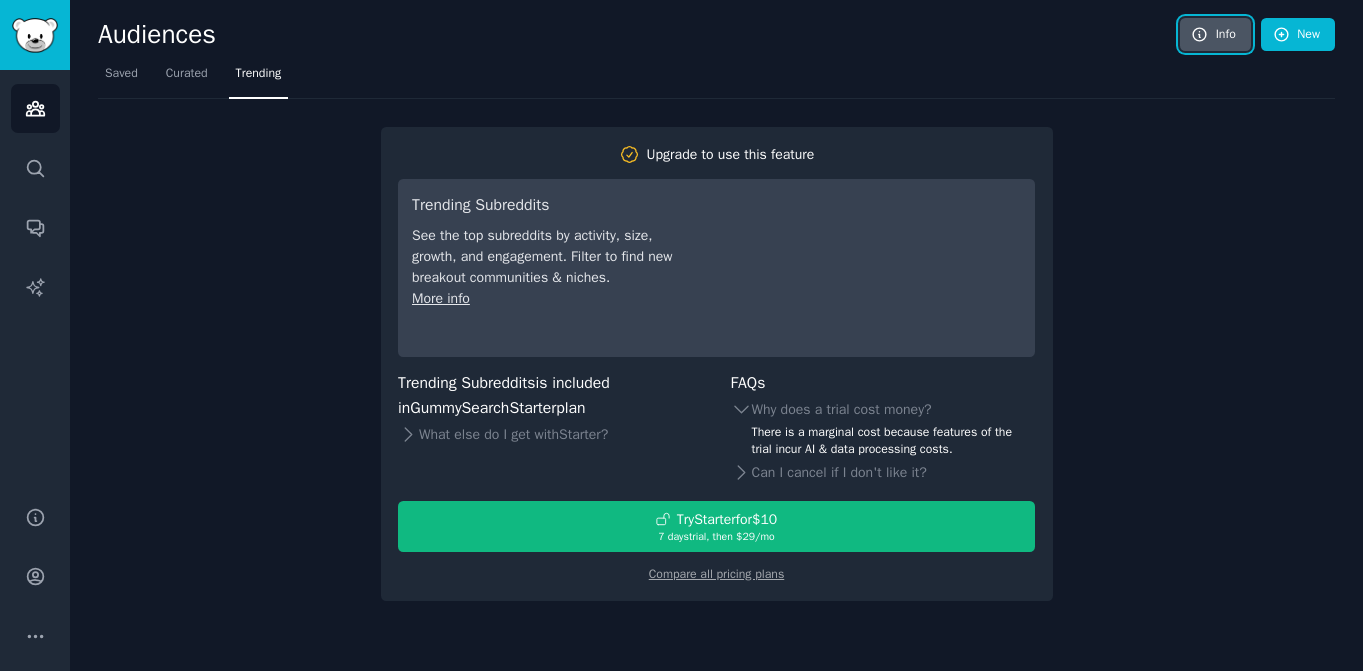 click on "Info" at bounding box center (1215, 35) 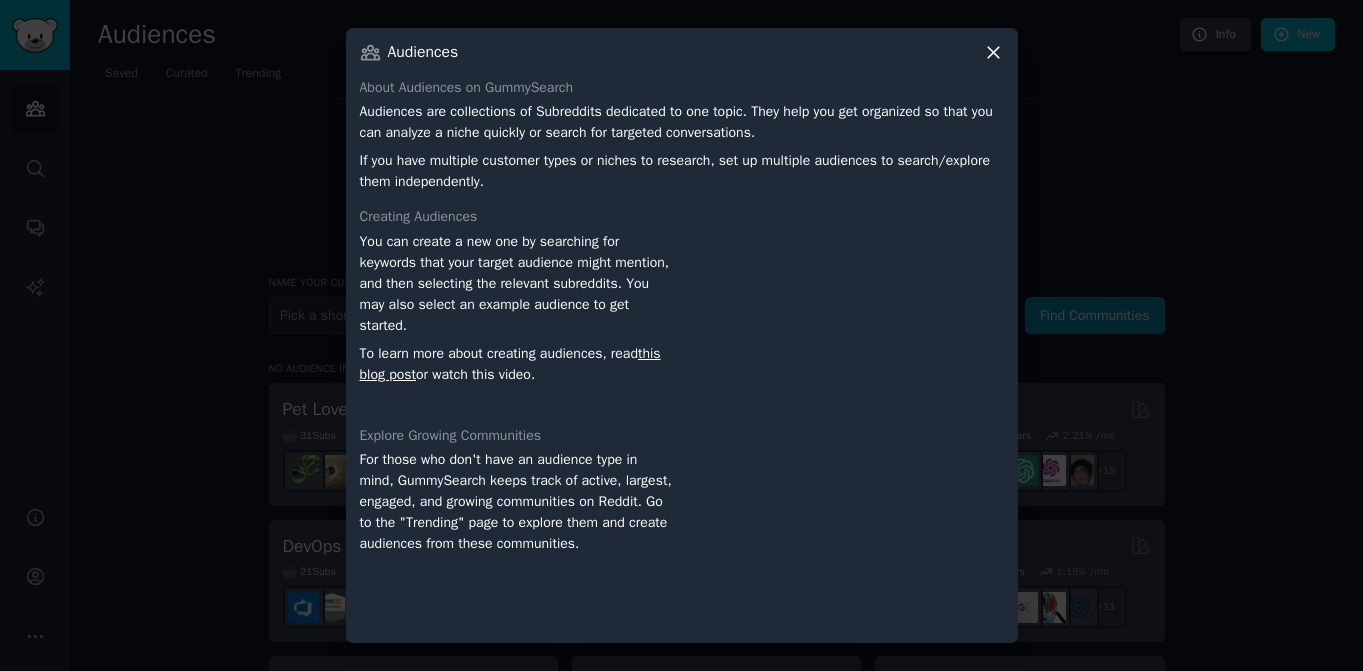 click on "Audiences" at bounding box center [682, 52] 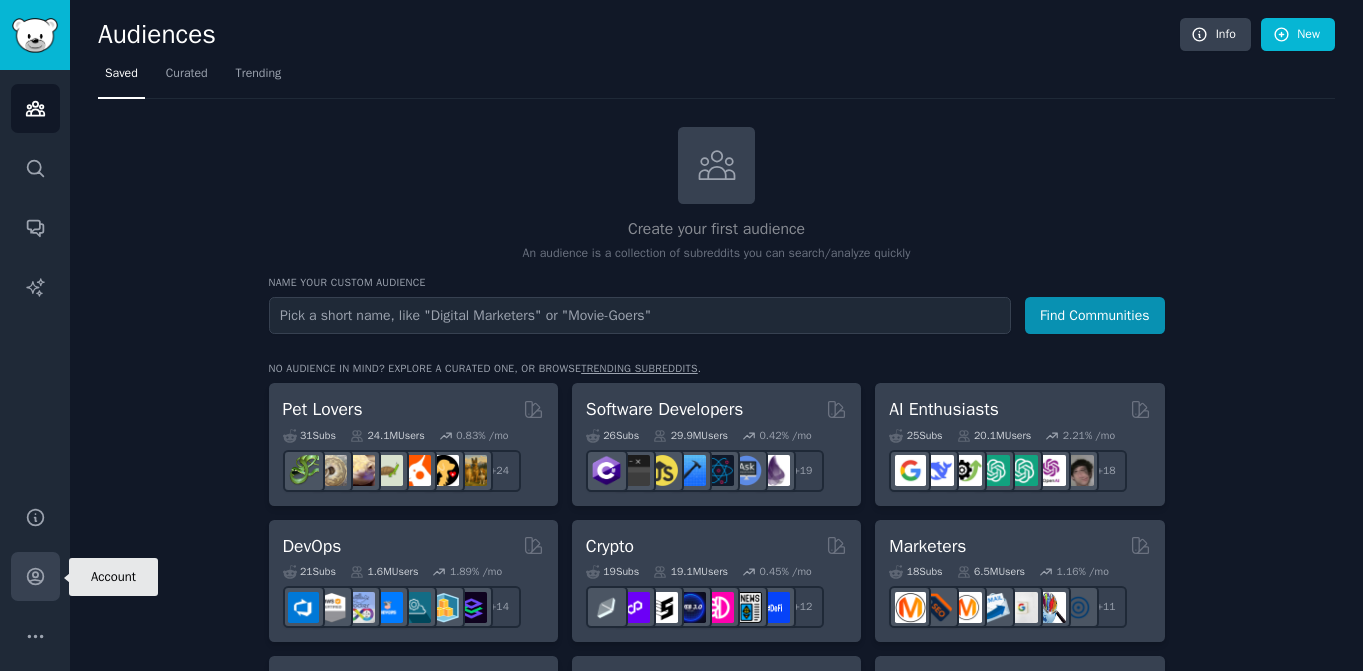 click 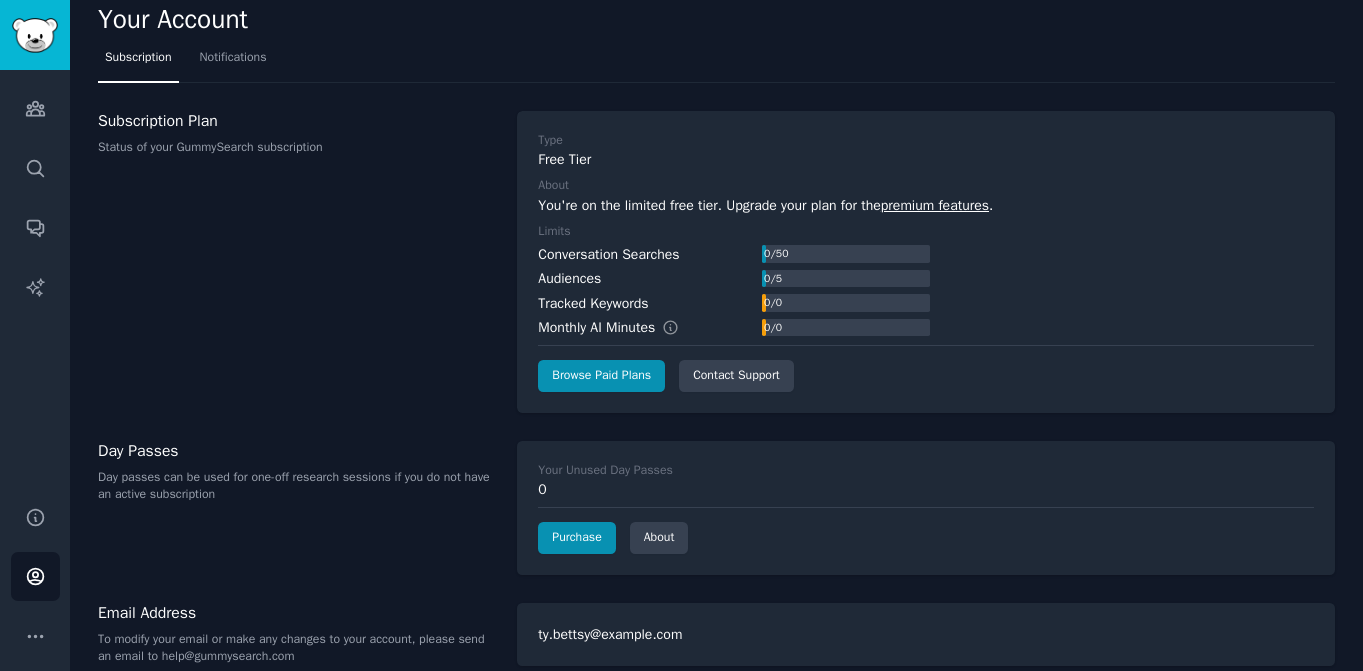scroll, scrollTop: 0, scrollLeft: 0, axis: both 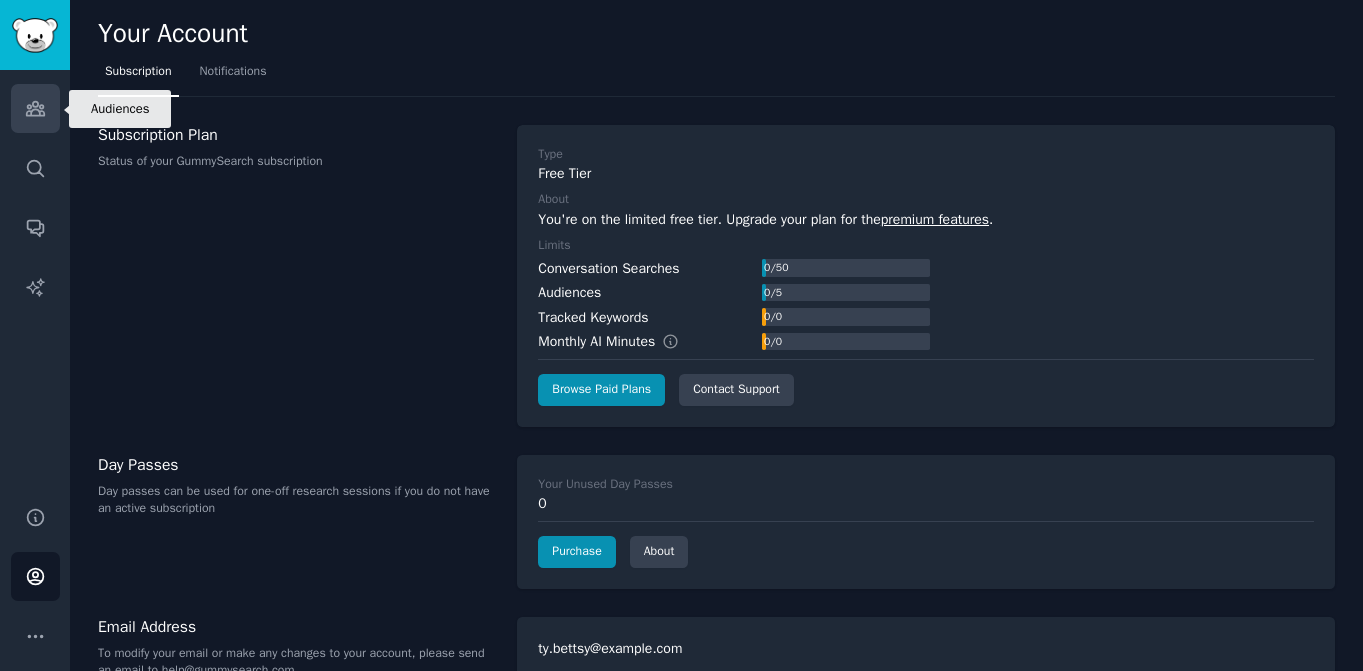 click 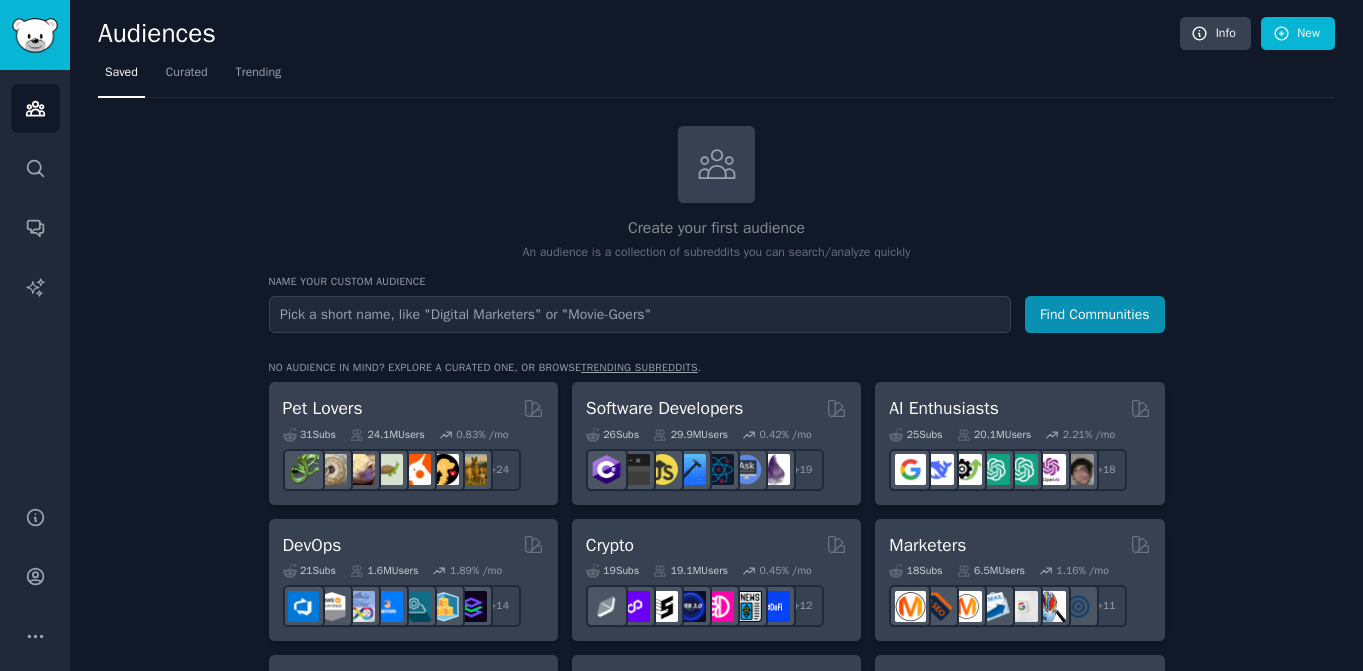 scroll, scrollTop: 0, scrollLeft: 0, axis: both 